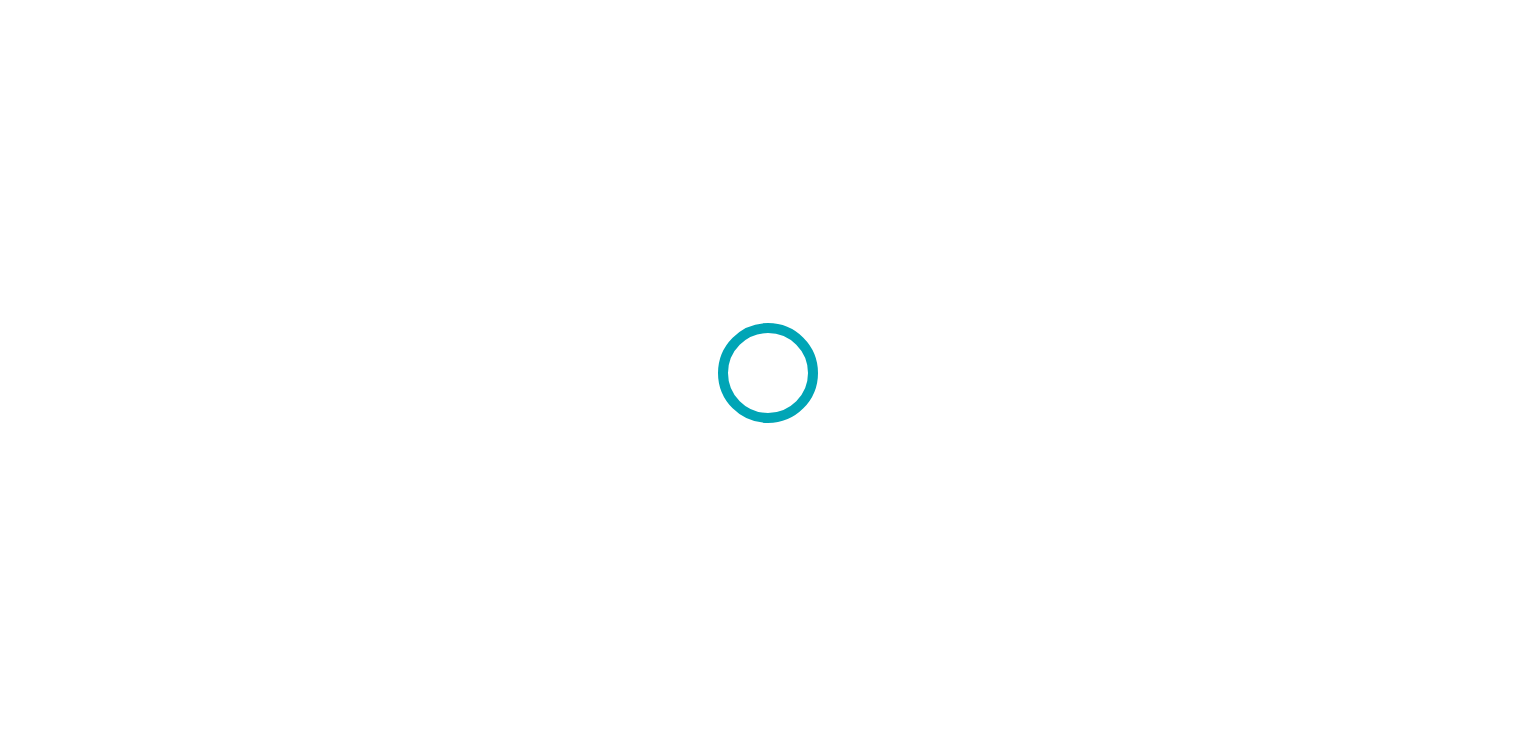 scroll, scrollTop: 0, scrollLeft: 0, axis: both 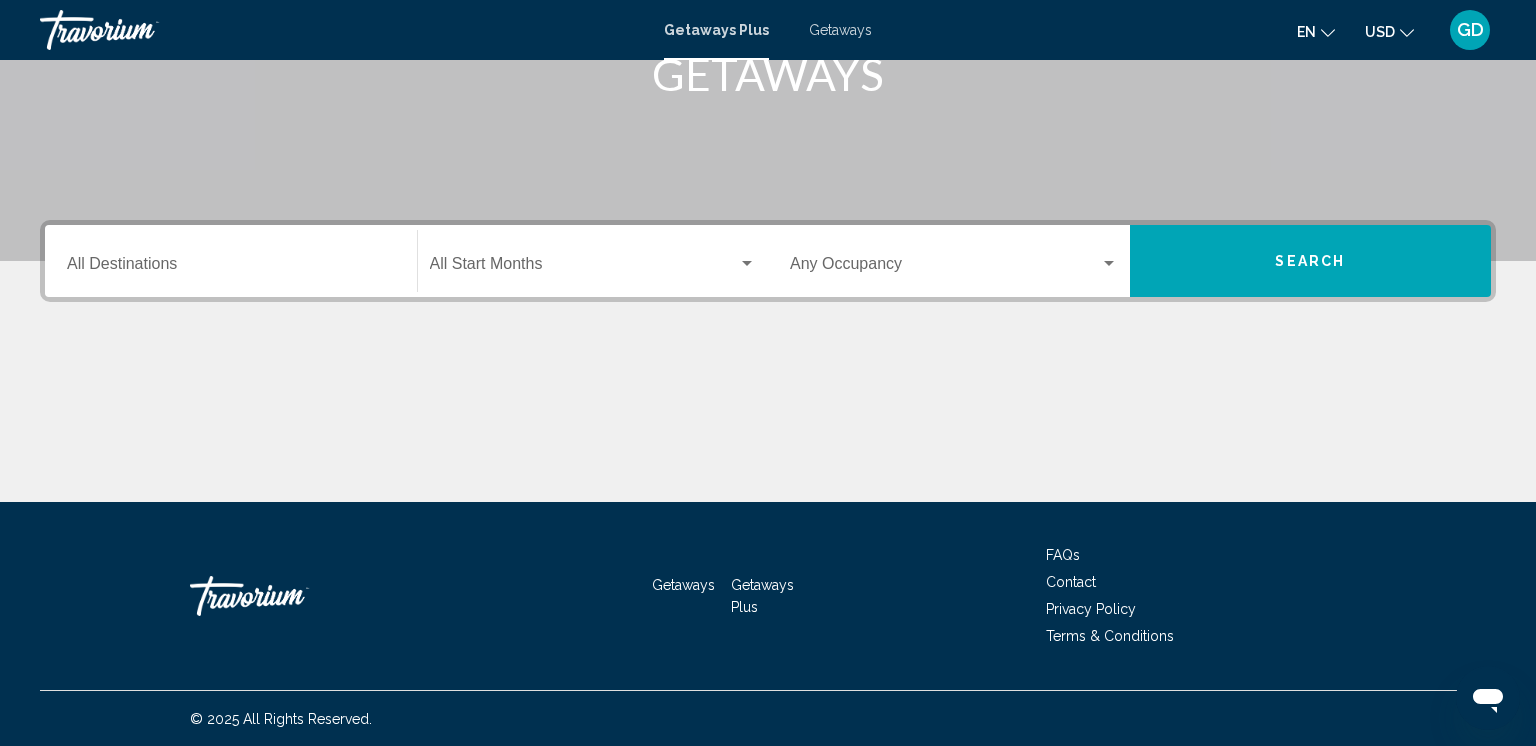 click on "Search" at bounding box center [1310, 262] 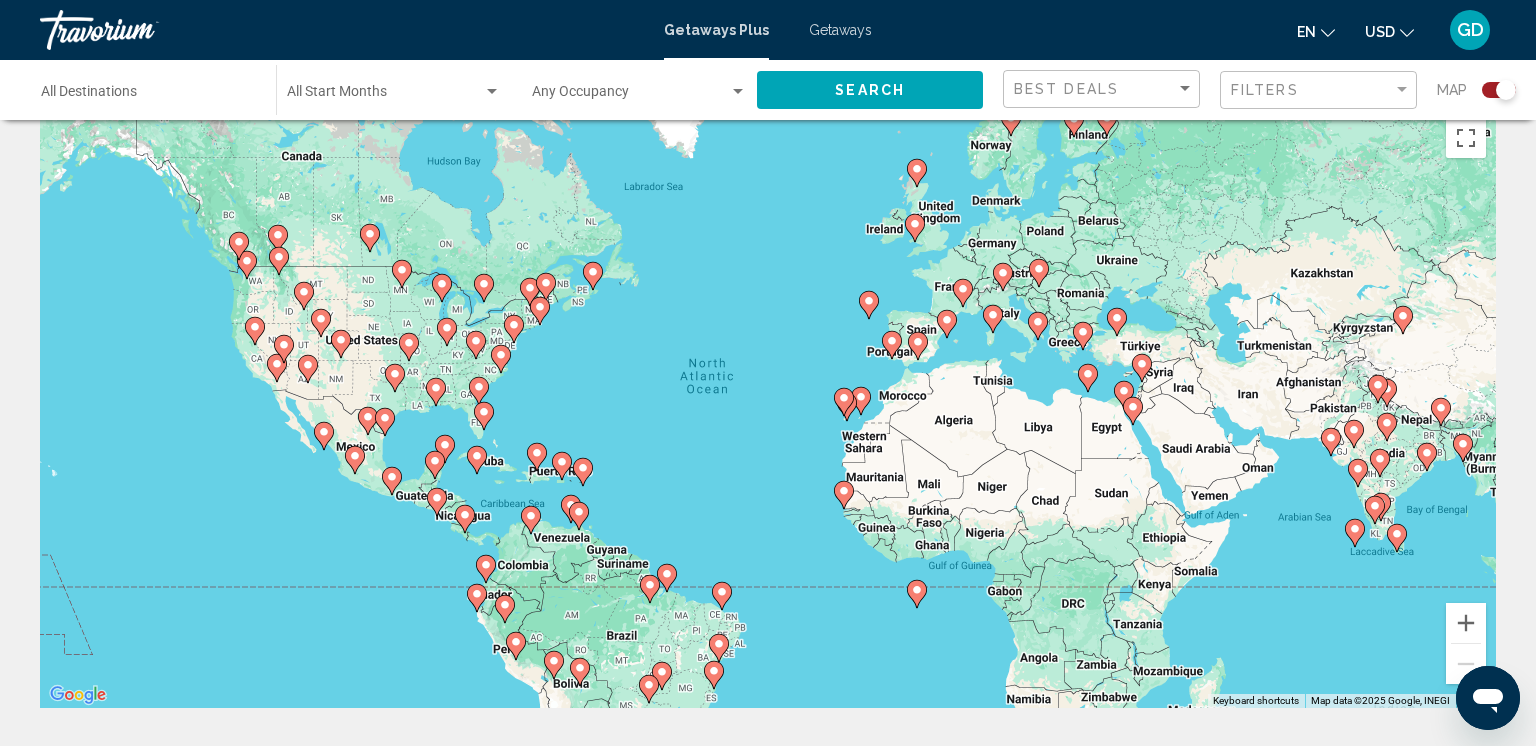 scroll, scrollTop: 60, scrollLeft: 0, axis: vertical 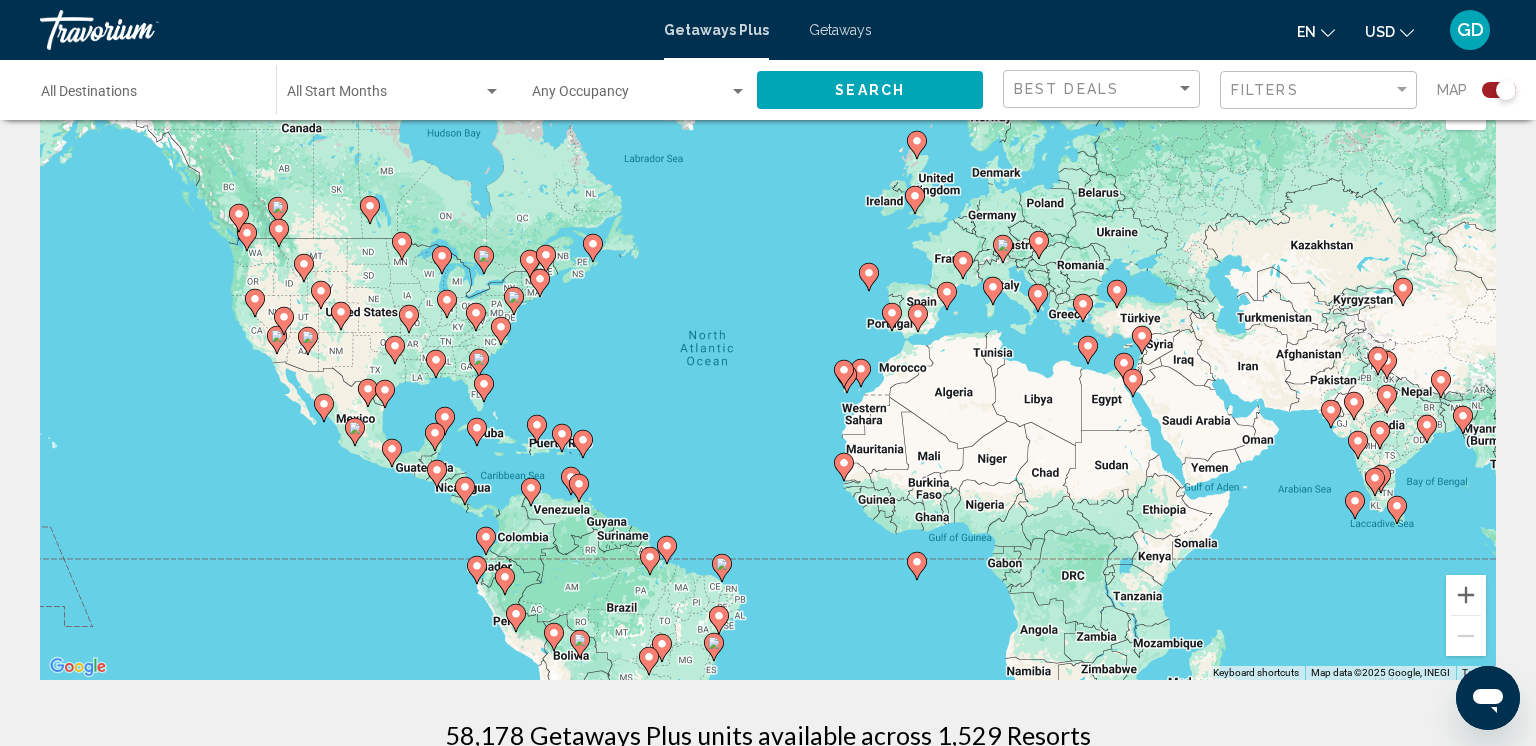 click 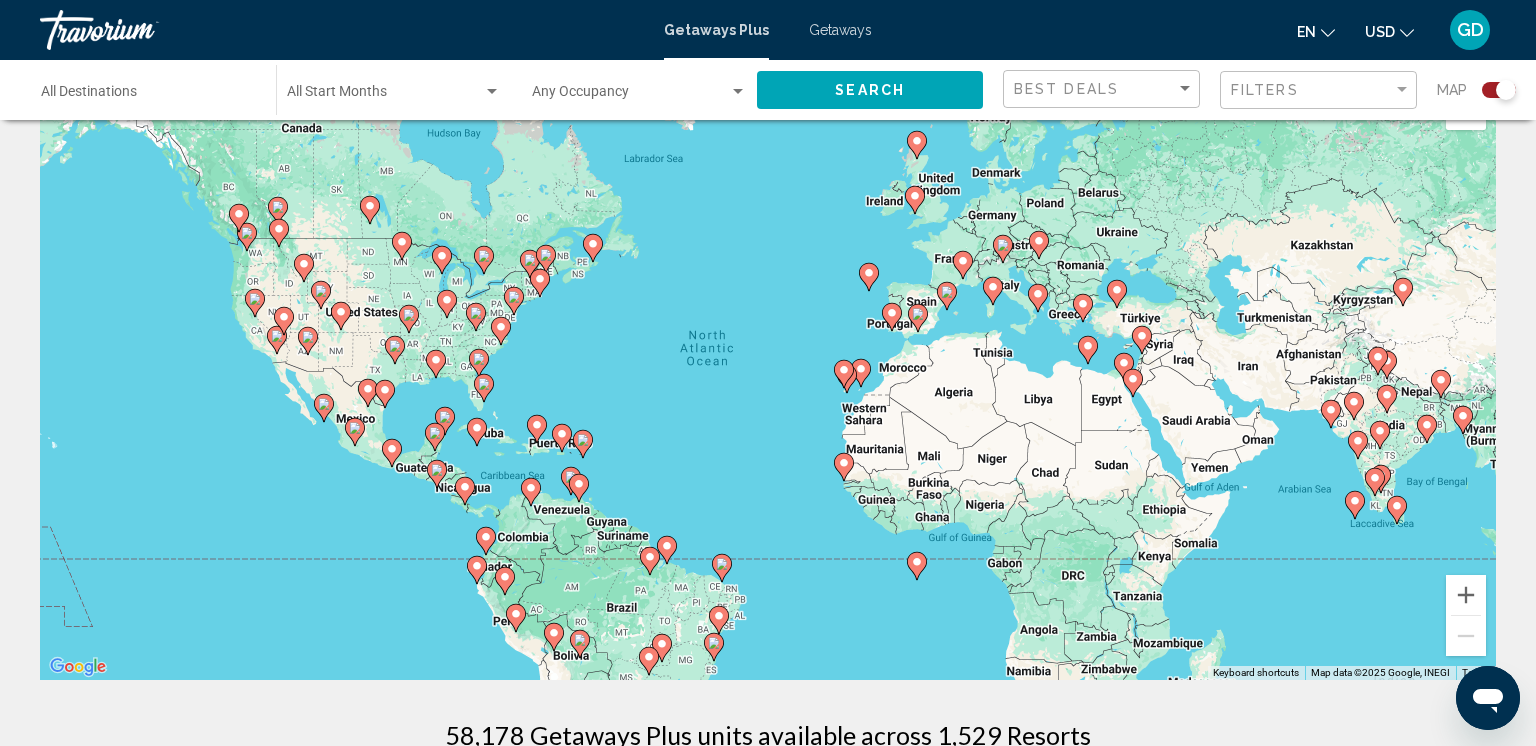 type on "**********" 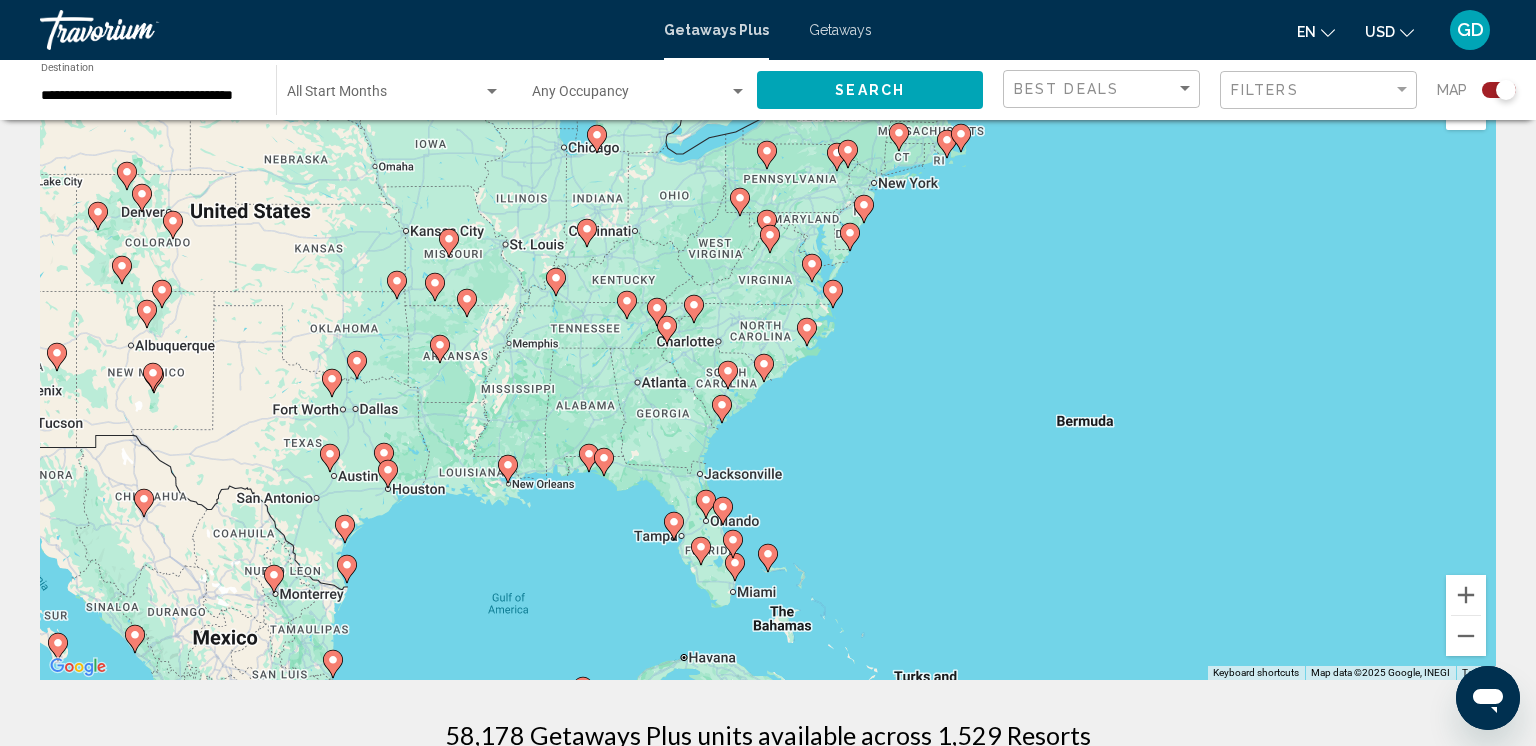 click on "To navigate, press the arrow keys. To activate drag with keyboard, press Alt + Enter. Once in keyboard drag state, use the arrow keys to move the marker. To complete the drag, press the Enter key. To cancel, press Escape." at bounding box center [768, 380] 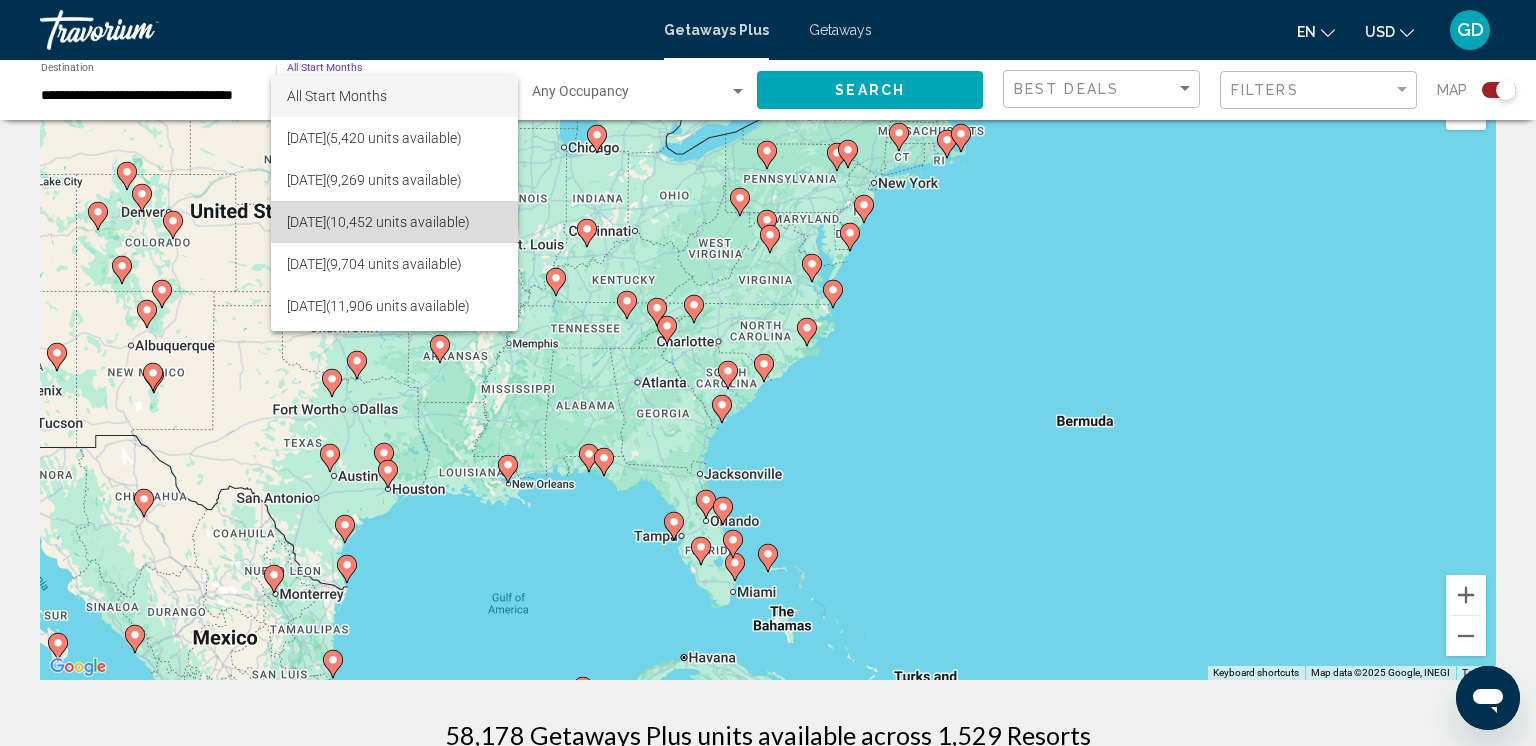 click on "[DATE]  (10,452 units available)" at bounding box center [394, 222] 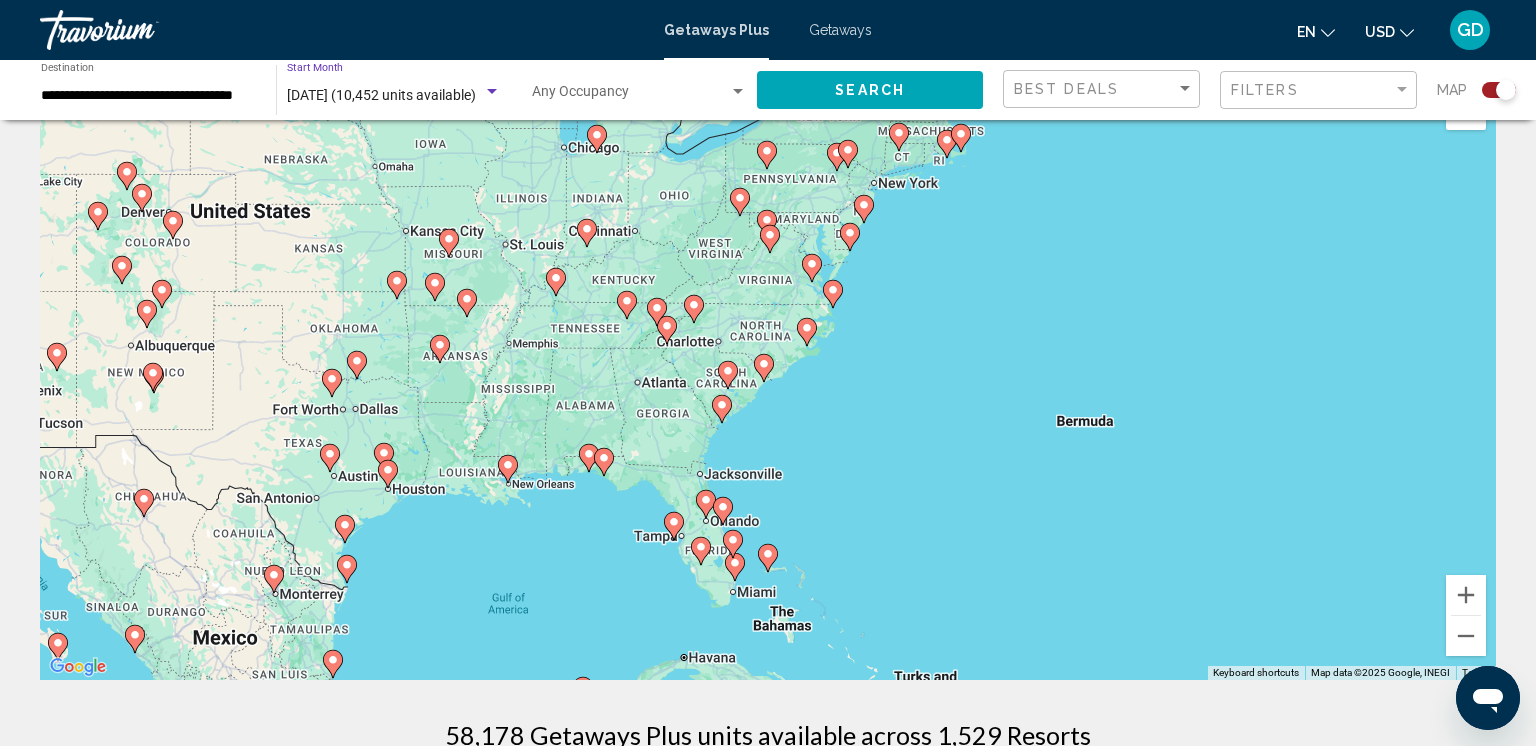 click on "[DATE] (10,452 units available)" at bounding box center [381, 95] 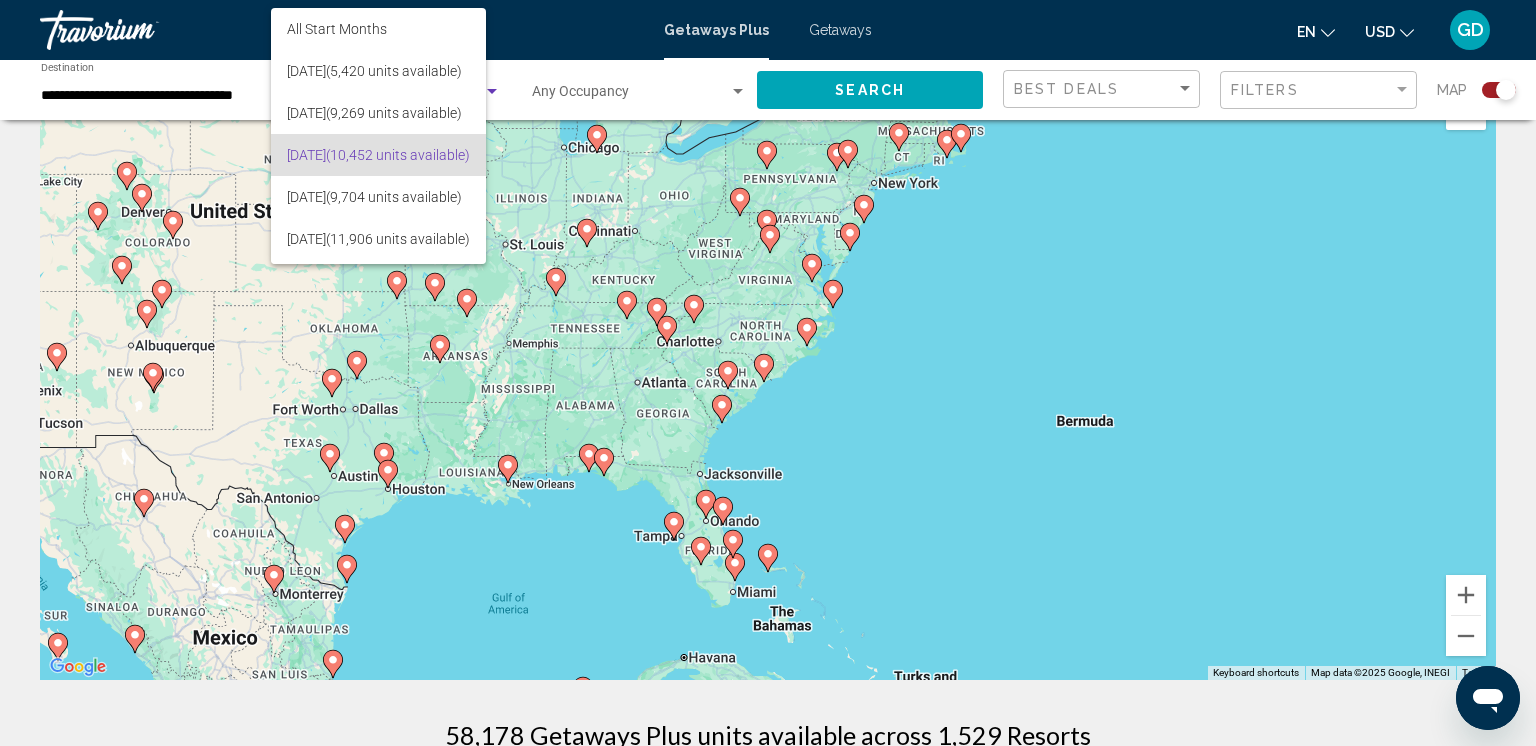 scroll, scrollTop: 58, scrollLeft: 0, axis: vertical 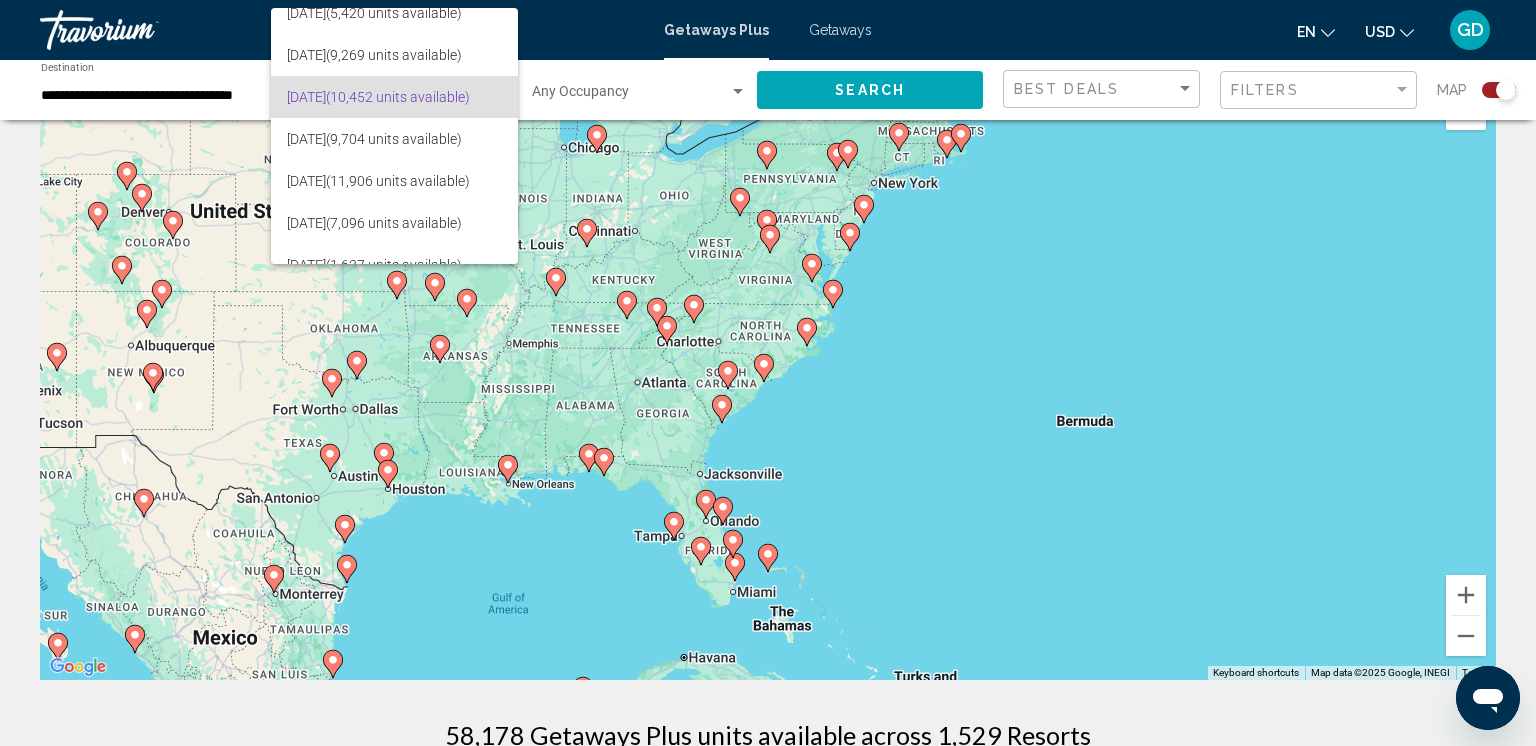 drag, startPoint x: 965, startPoint y: 310, endPoint x: 963, endPoint y: 294, distance: 16.124516 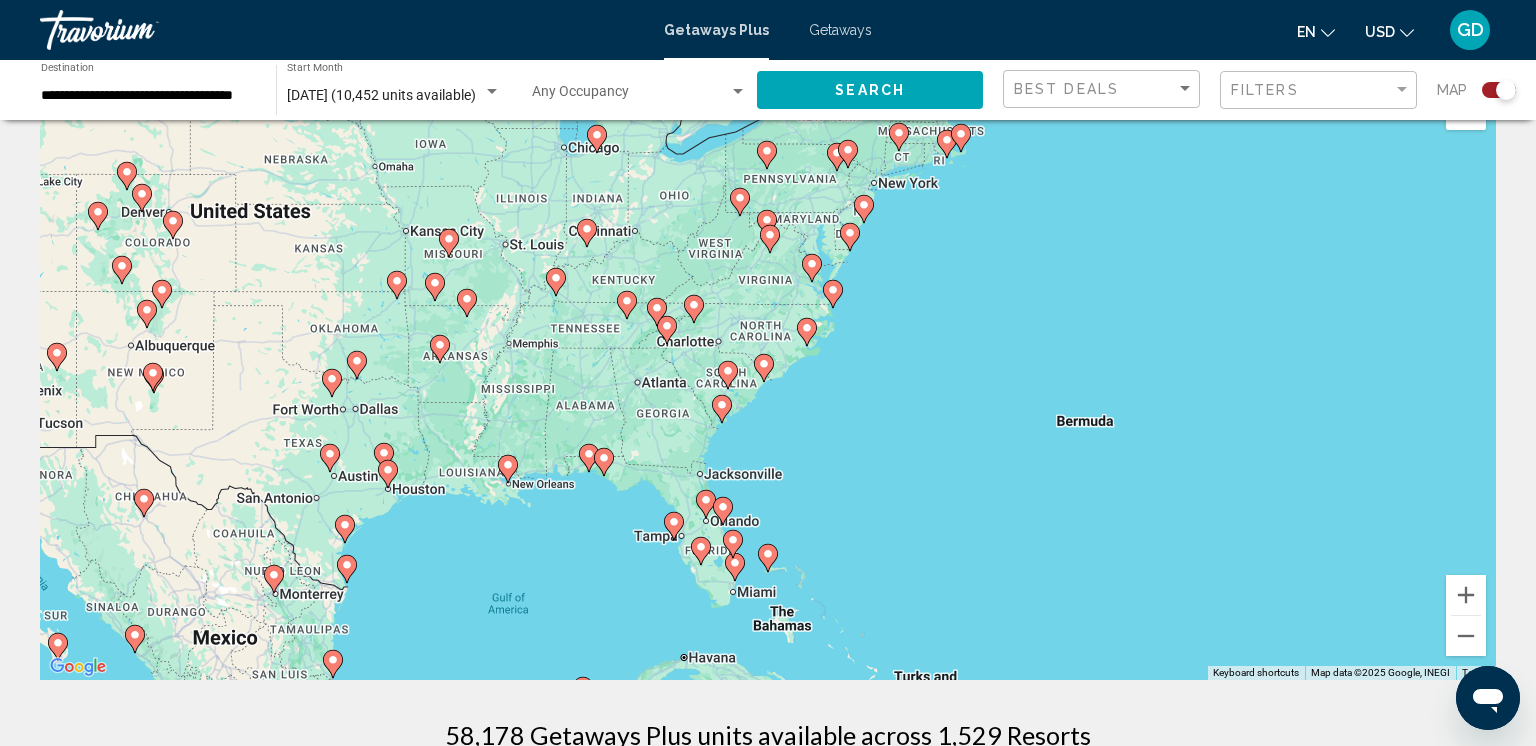 click at bounding box center (738, 91) 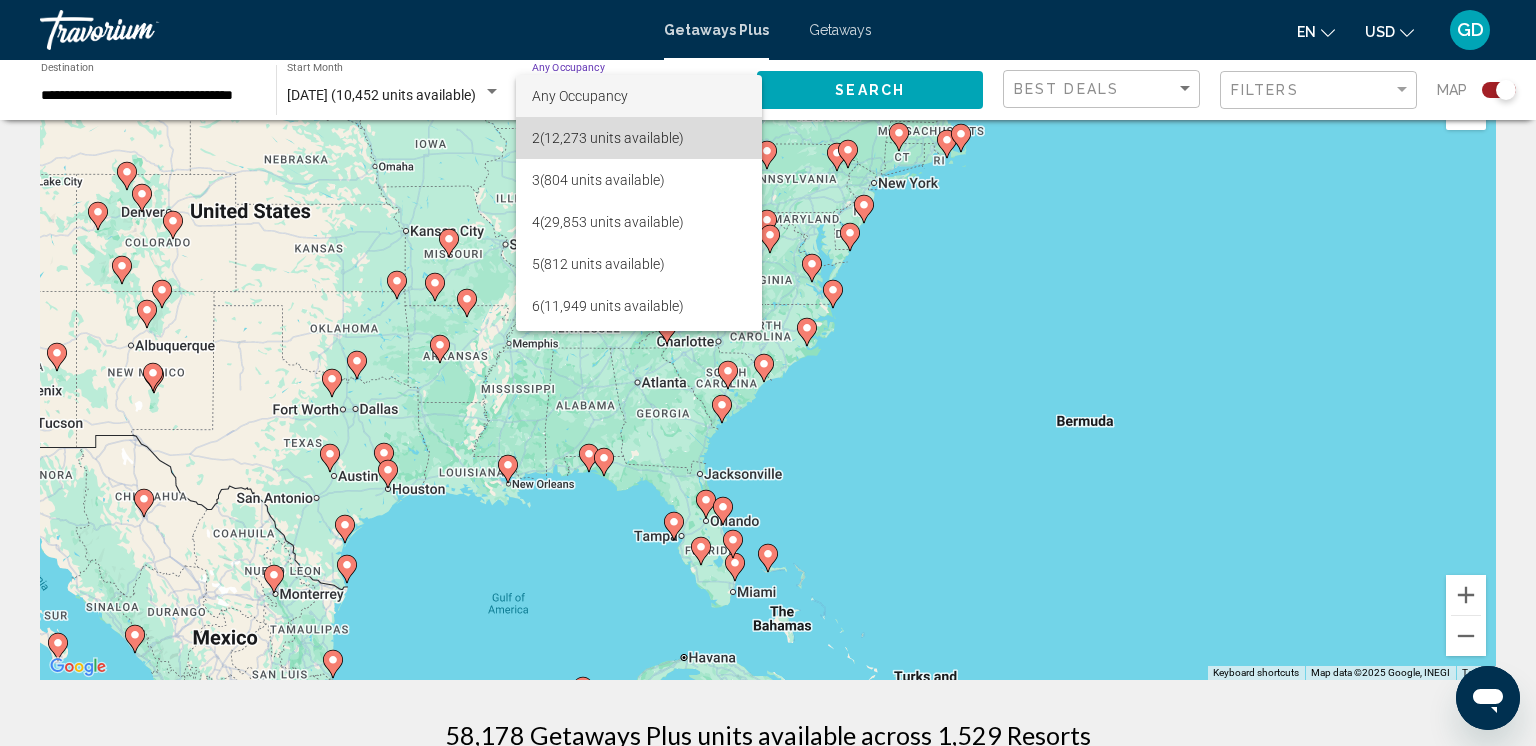 click on "2  (12,273 units available)" at bounding box center [639, 138] 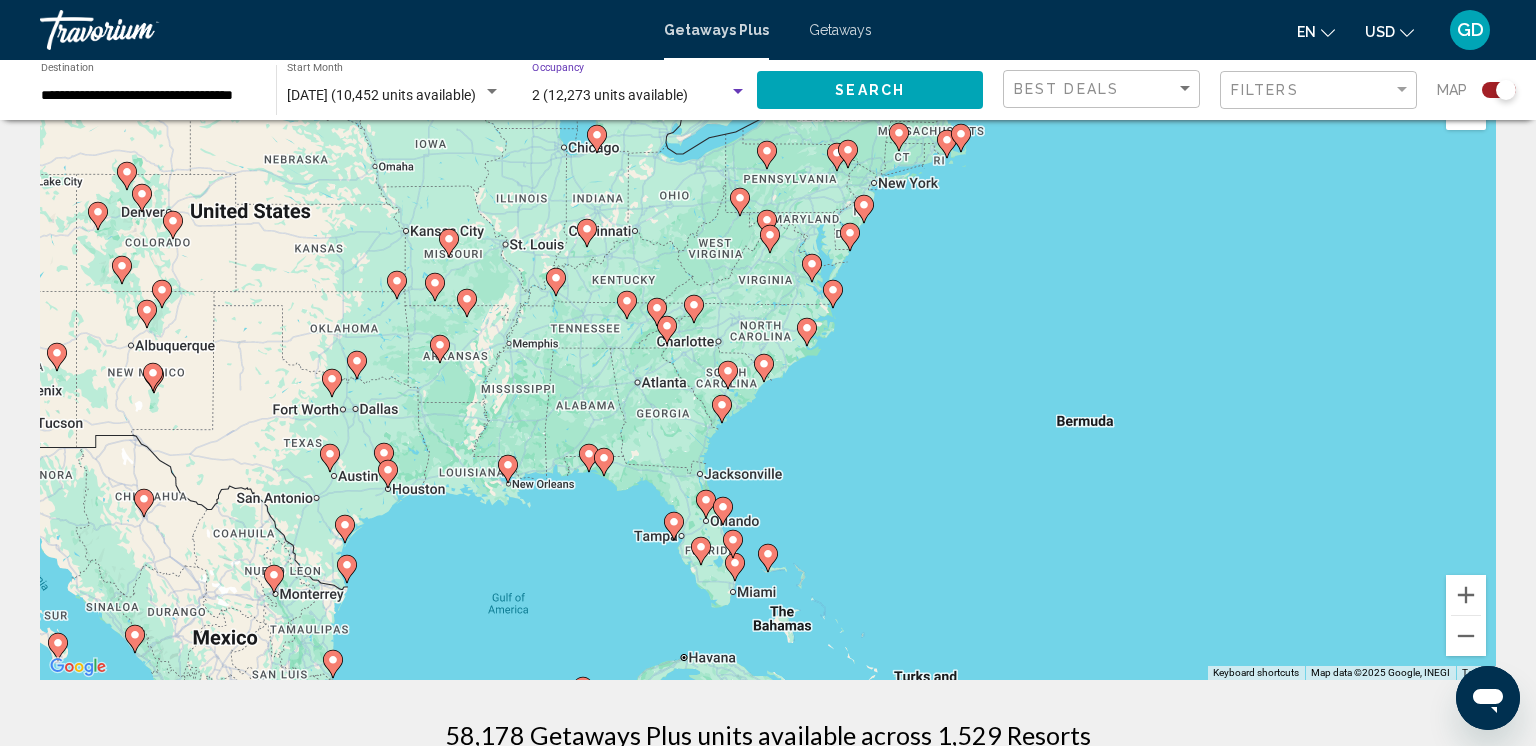 click on "Search" 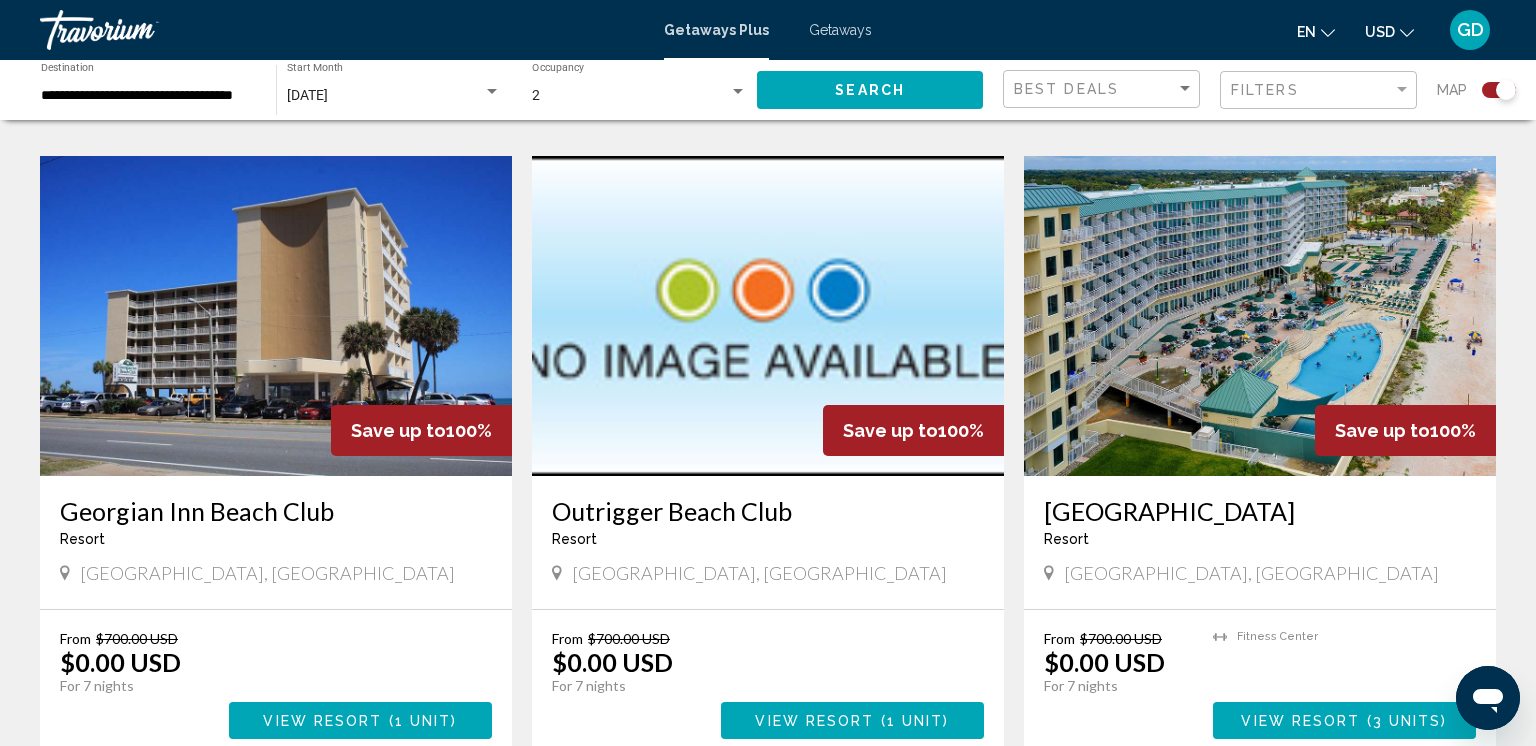 scroll, scrollTop: 0, scrollLeft: 0, axis: both 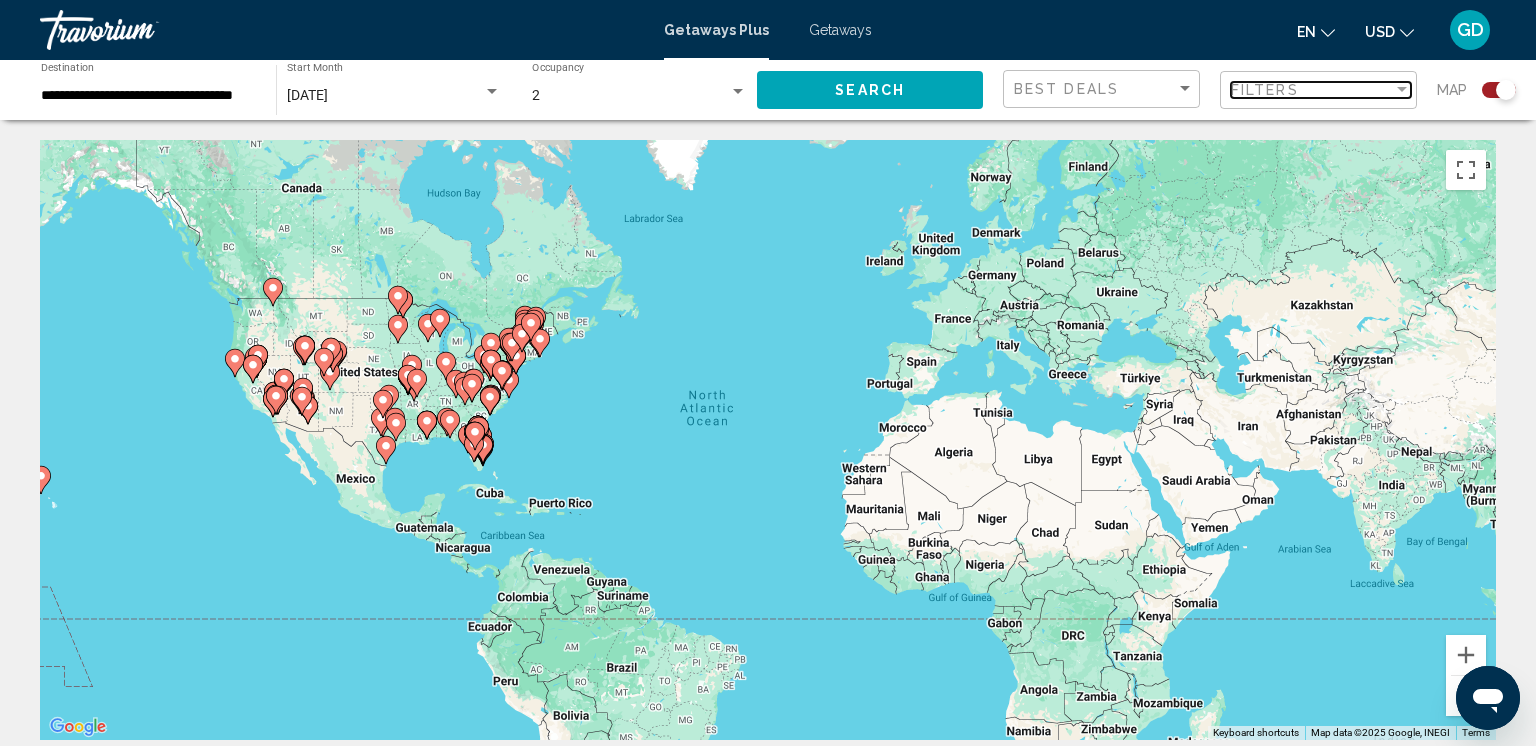click at bounding box center (1402, 90) 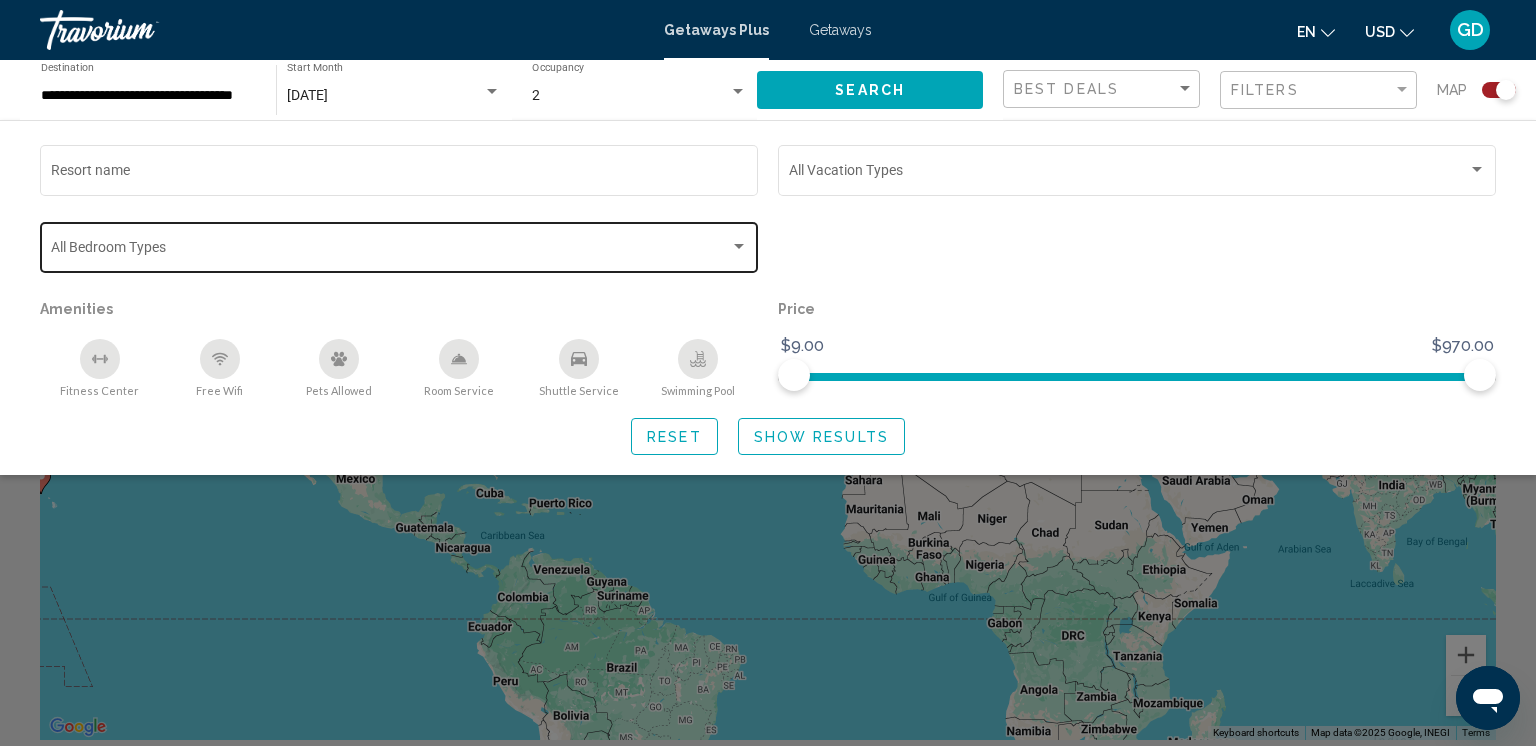 click on "Bedroom Types All Bedroom Types" 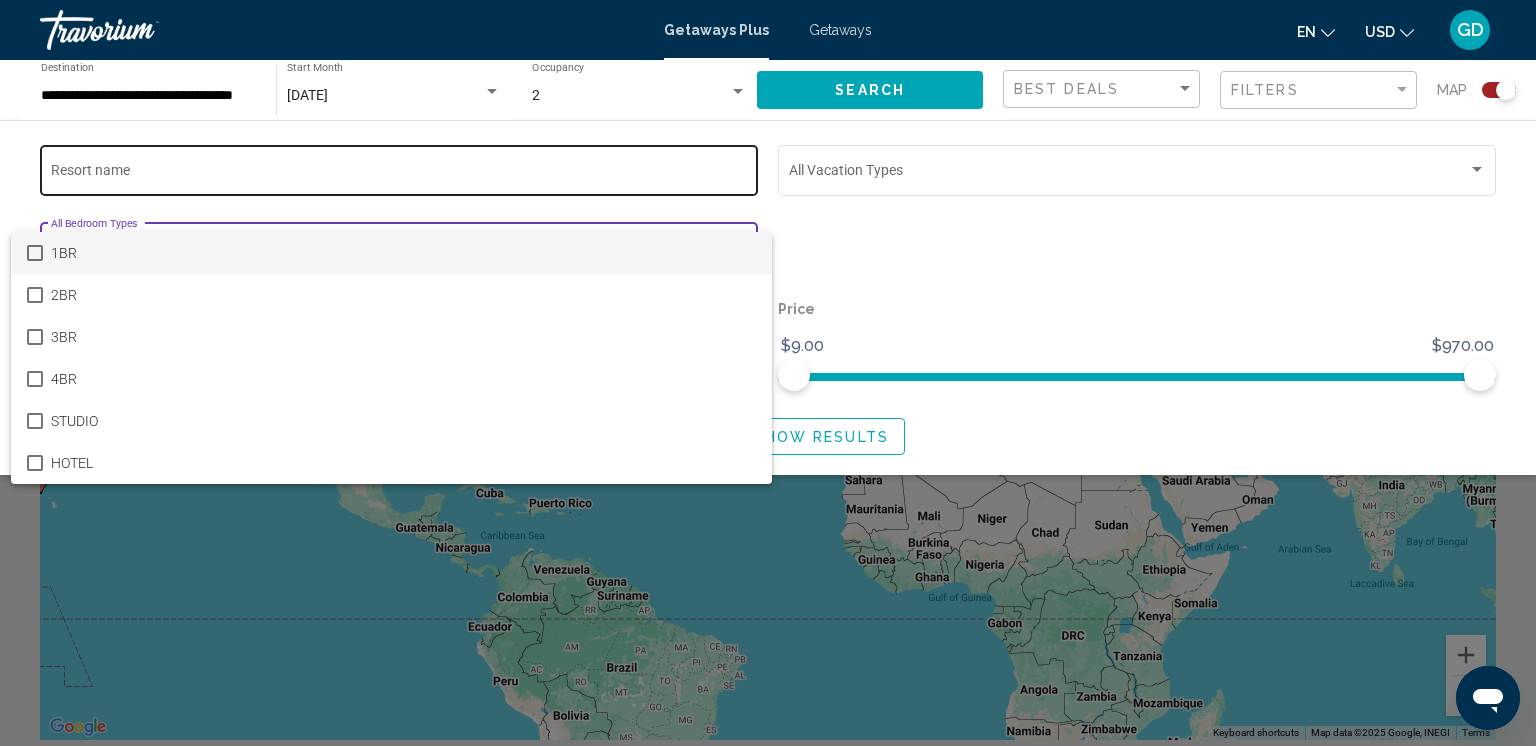 click at bounding box center (768, 373) 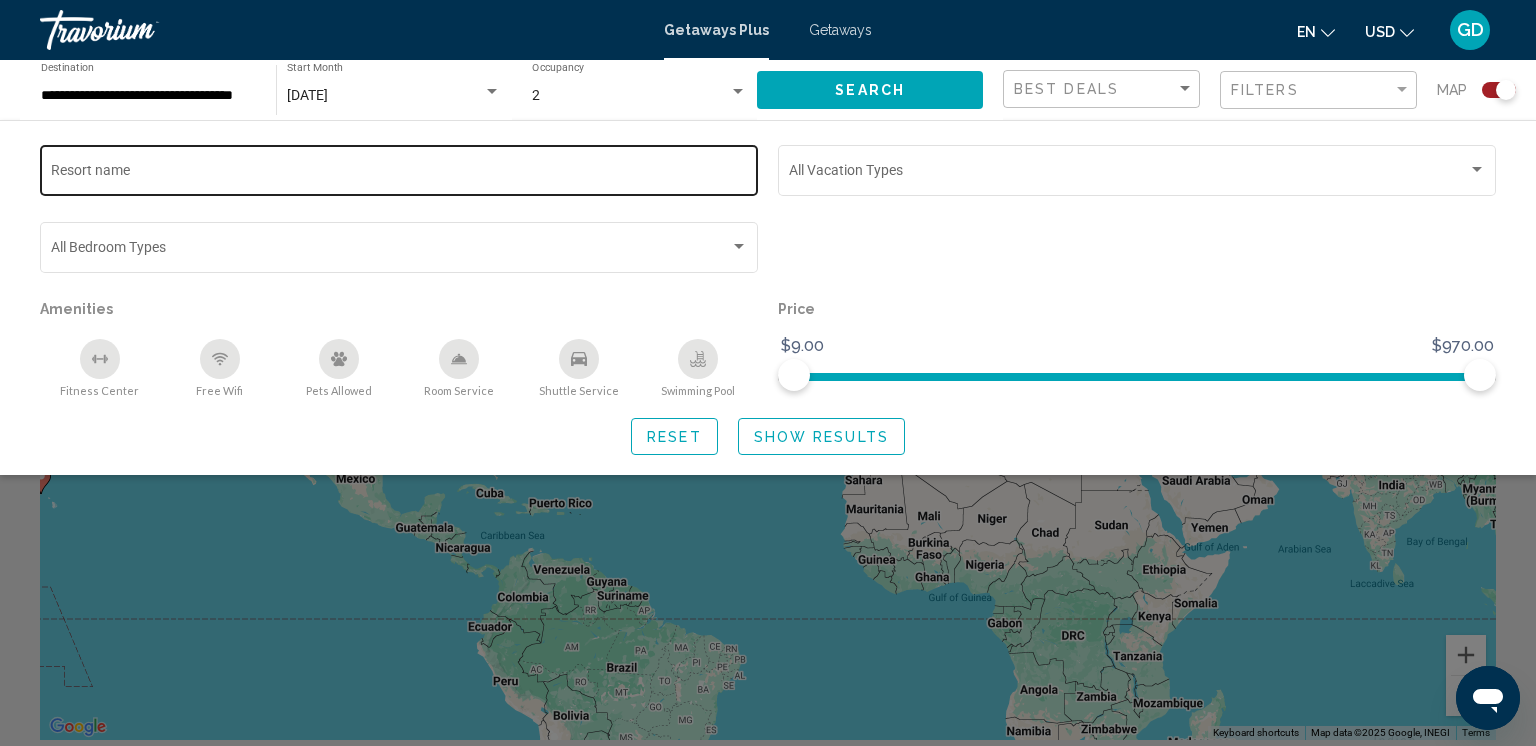 click on "Resort name" 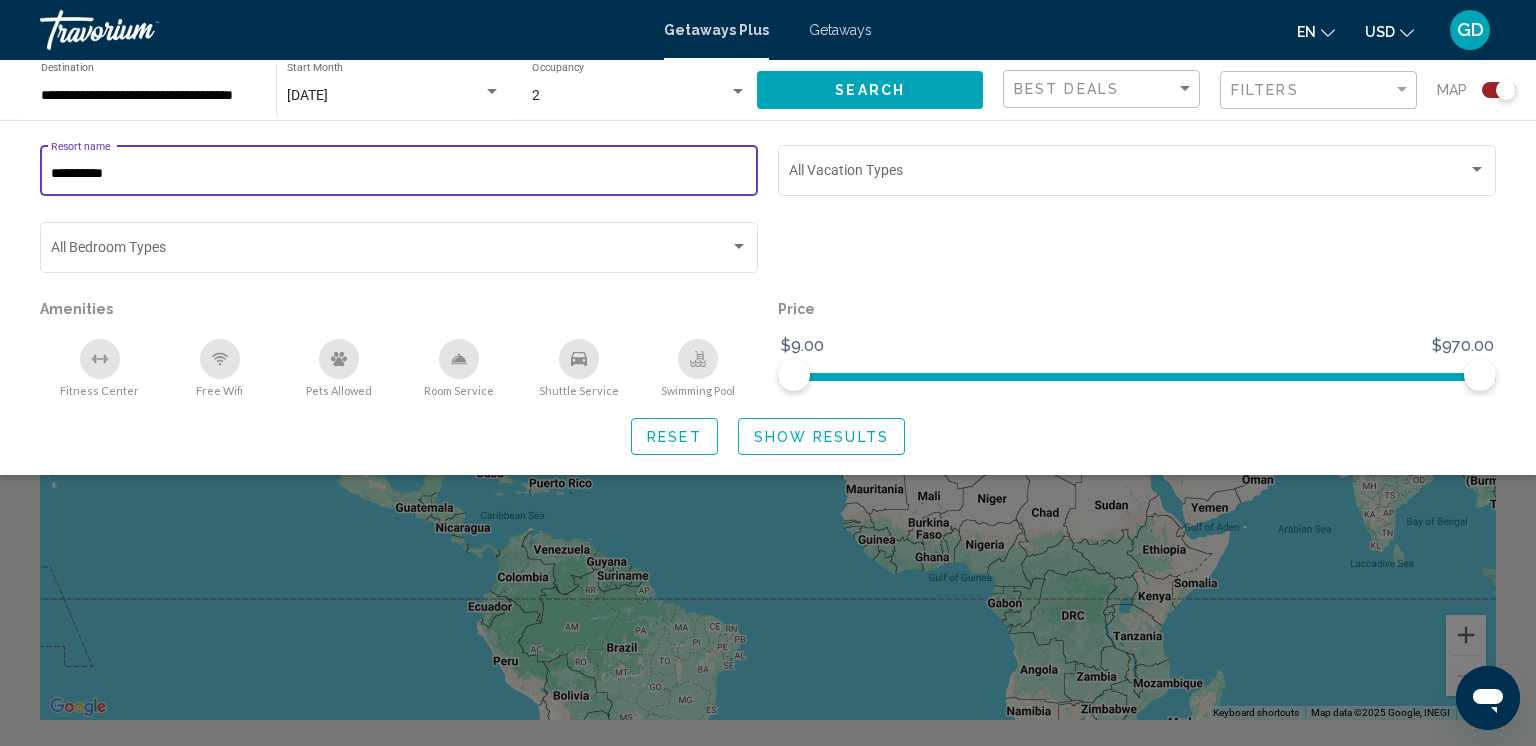 scroll, scrollTop: 48, scrollLeft: 0, axis: vertical 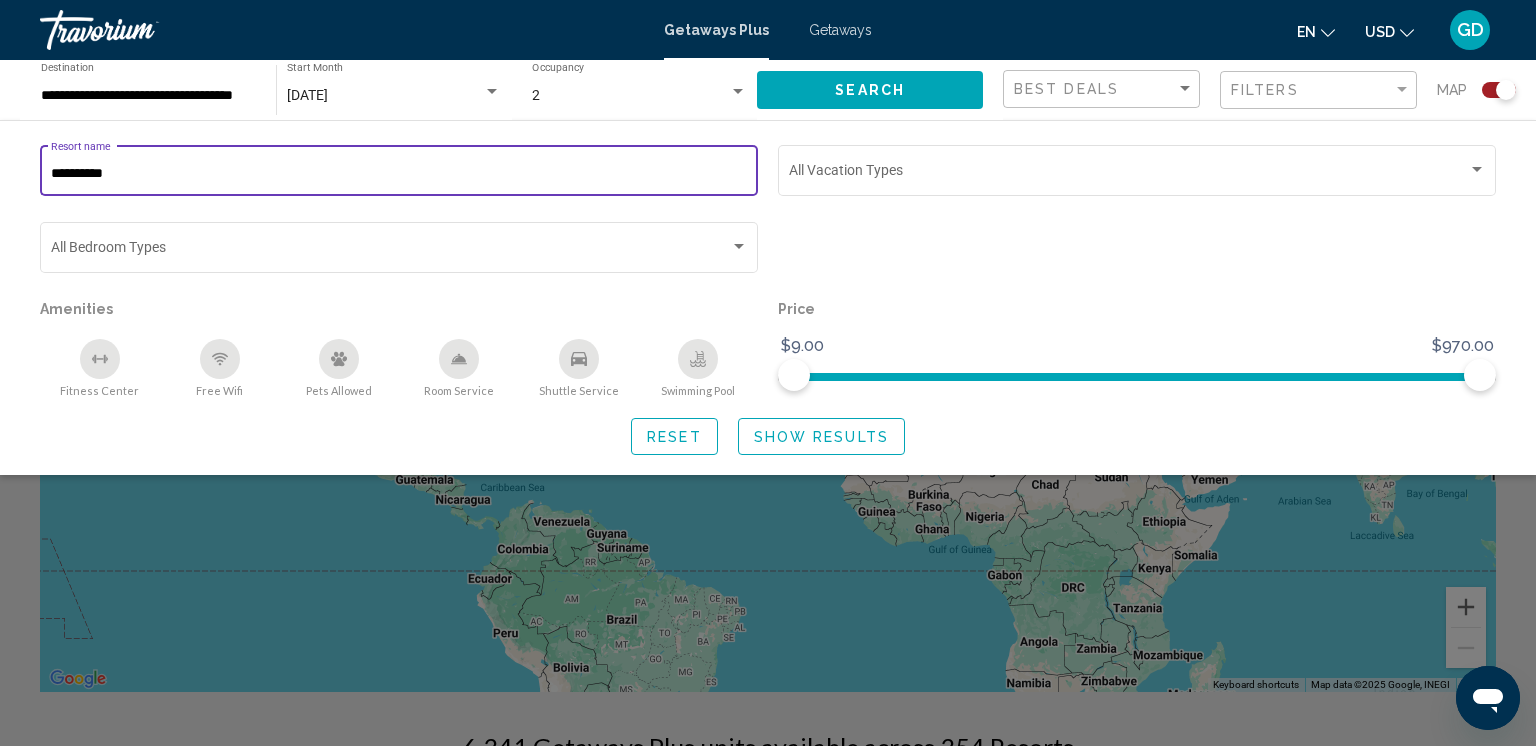 type on "**********" 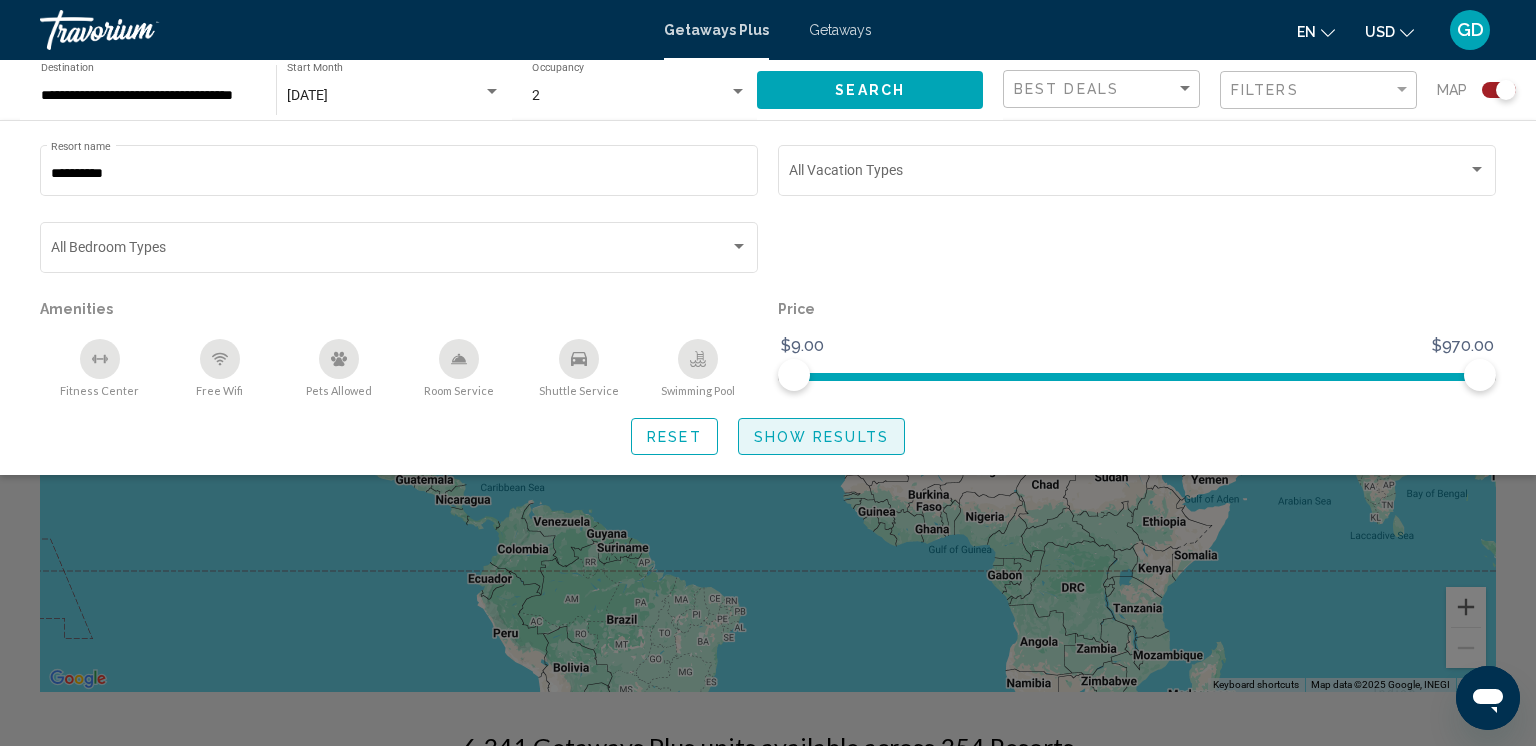 click on "Show Results" 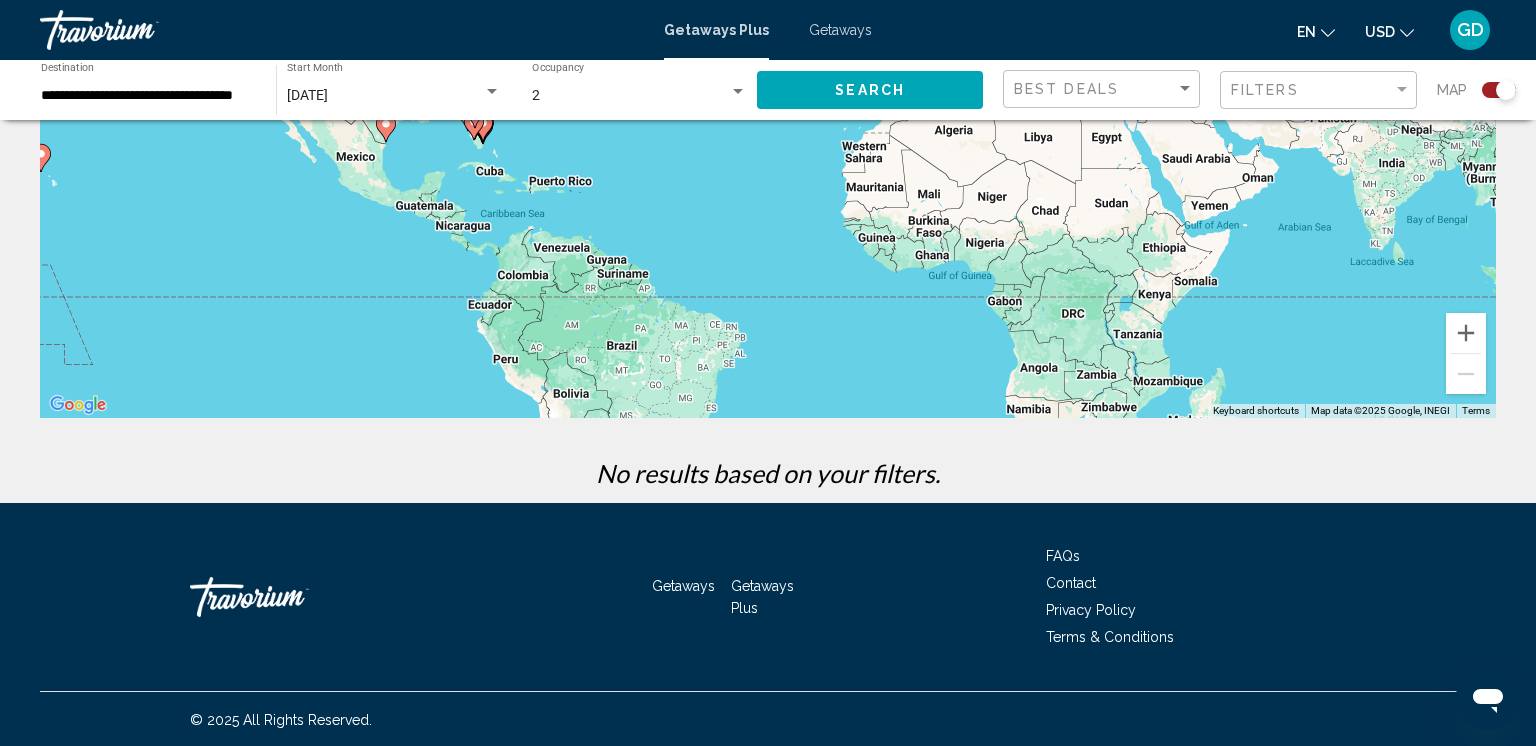 scroll, scrollTop: 0, scrollLeft: 0, axis: both 